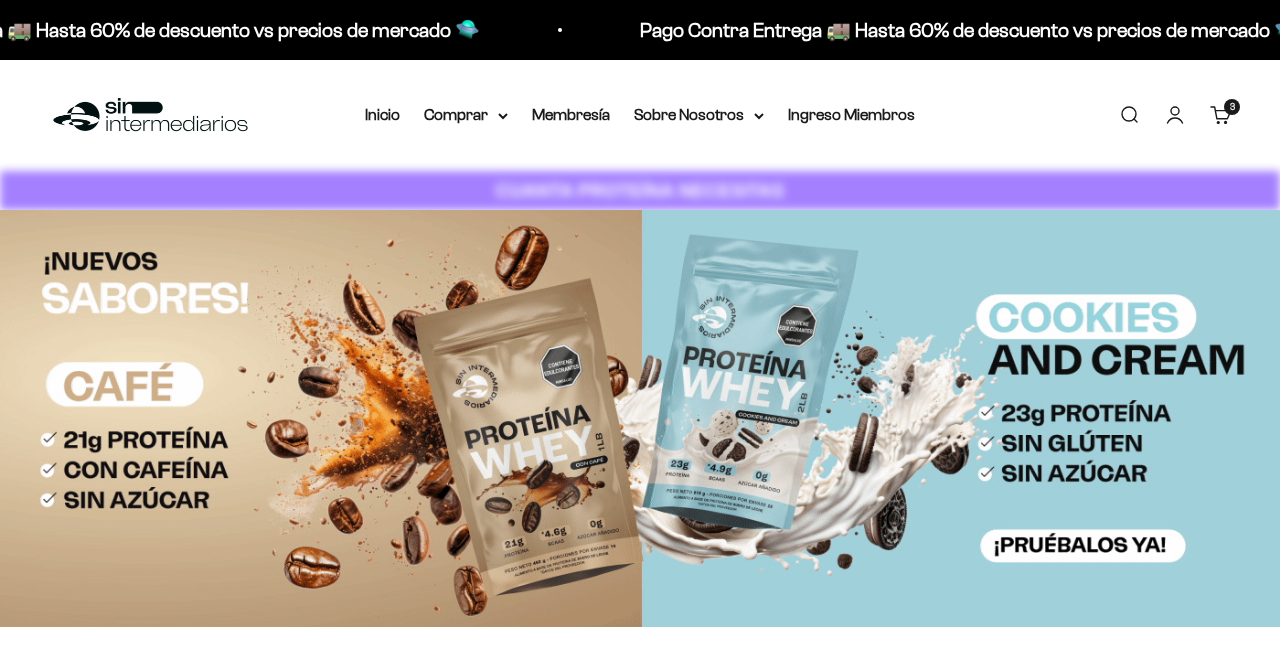 scroll, scrollTop: 0, scrollLeft: 0, axis: both 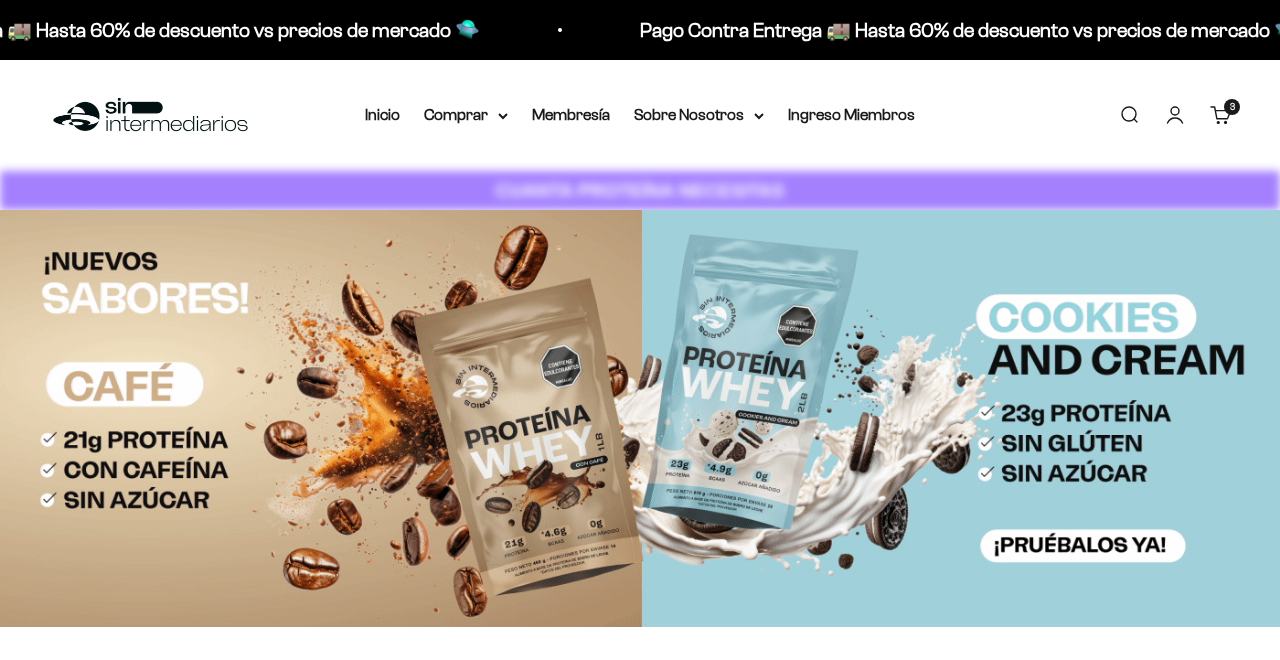 click on "Iniciar sesión" at bounding box center [1175, 115] 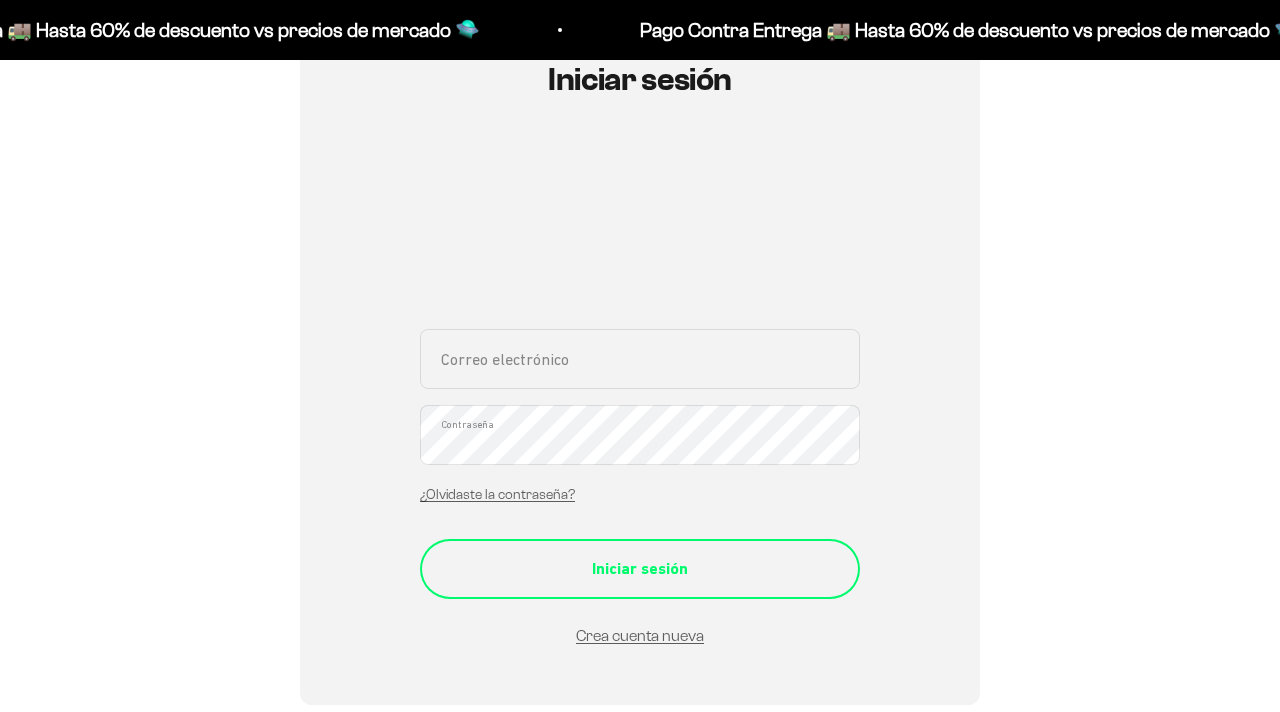 type on "[EMAIL]" 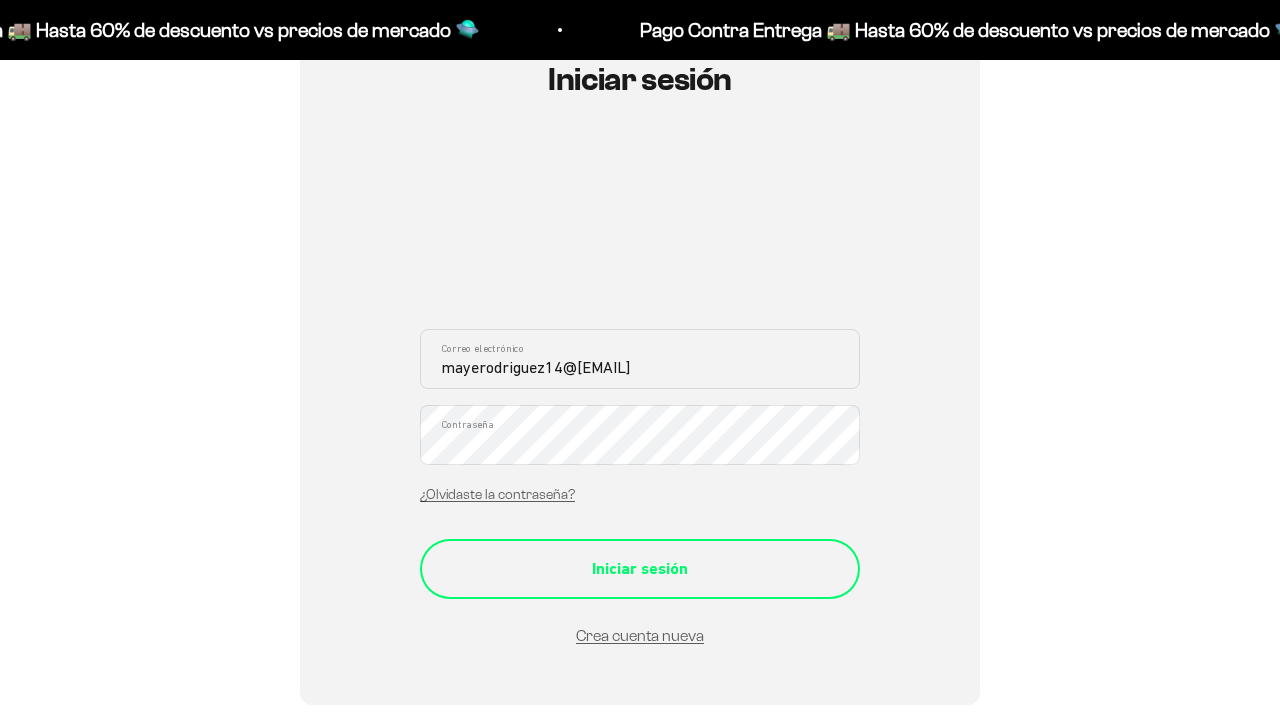 click on "Iniciar sesión" at bounding box center (640, 569) 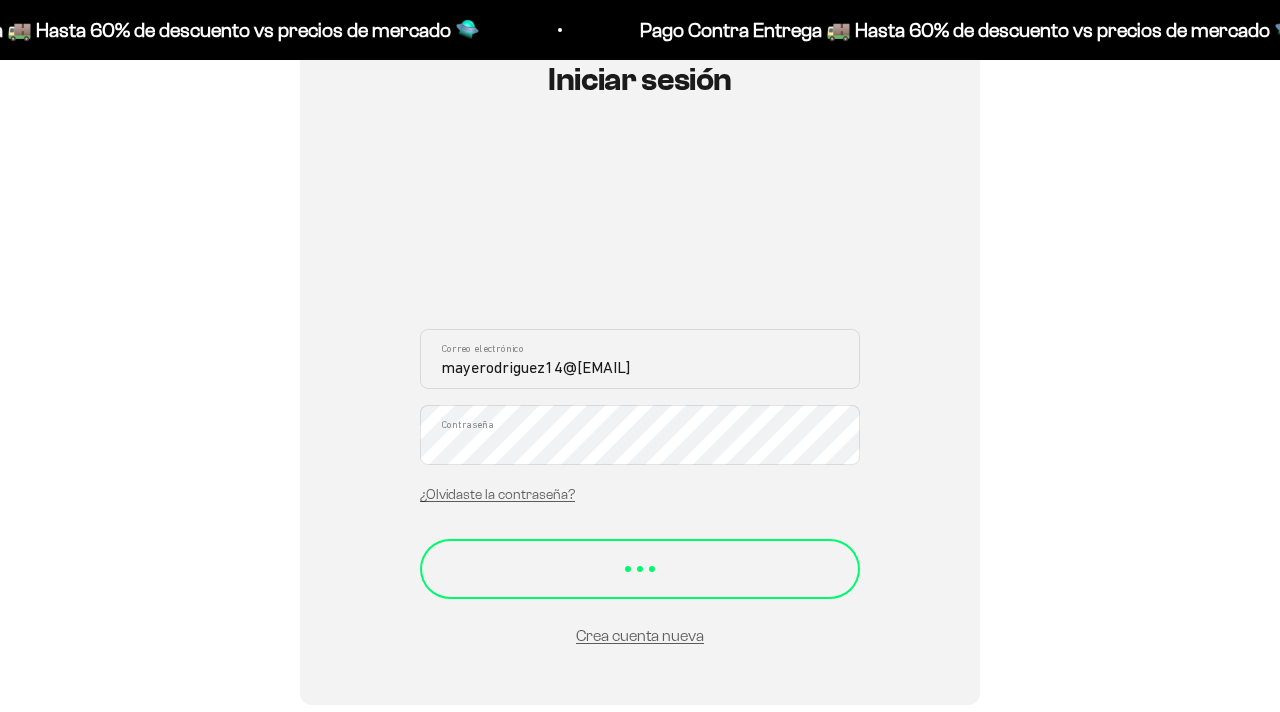 scroll, scrollTop: 243, scrollLeft: 0, axis: vertical 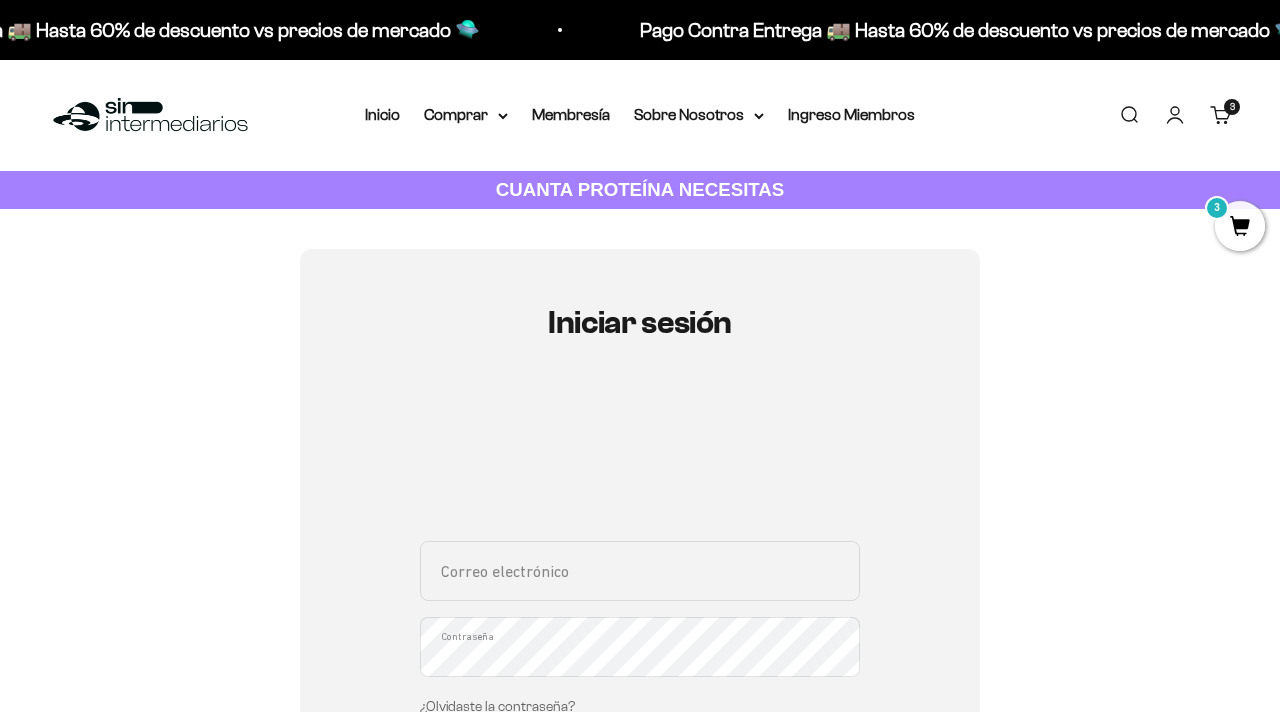type on "mayerodriguez14@gmail.com" 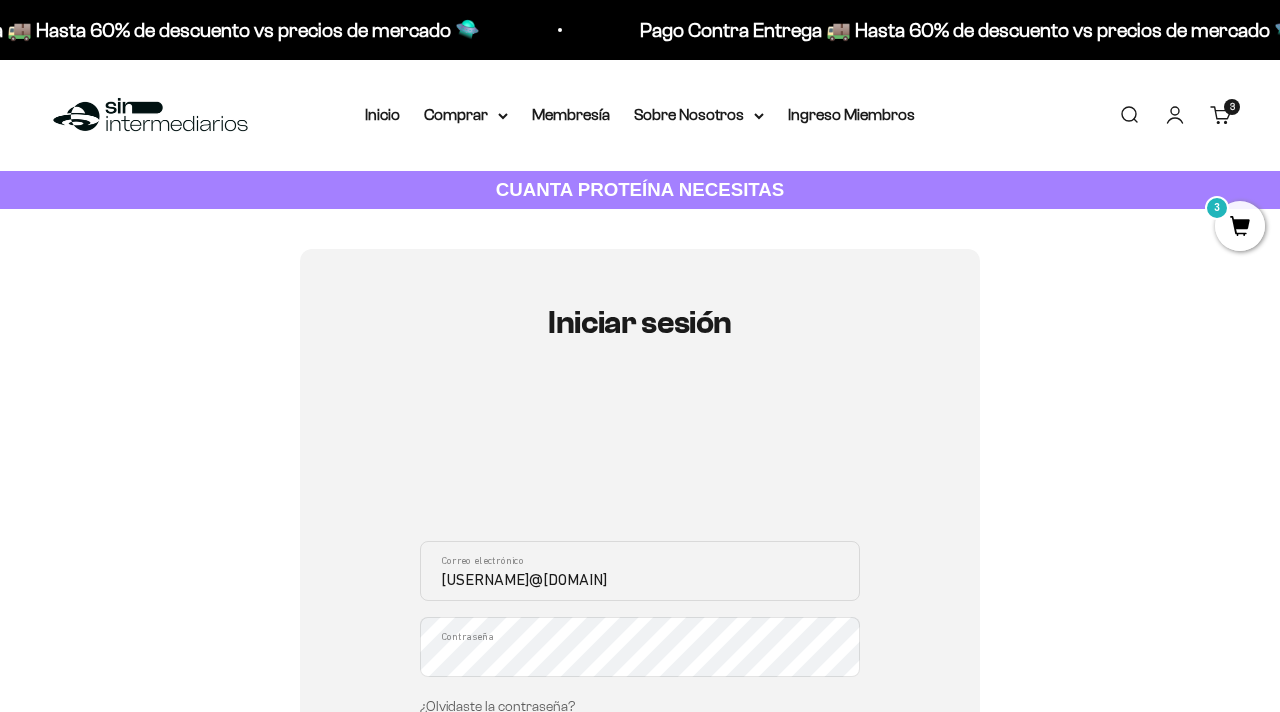 click on "Iniciar sesión" at bounding box center [1175, 115] 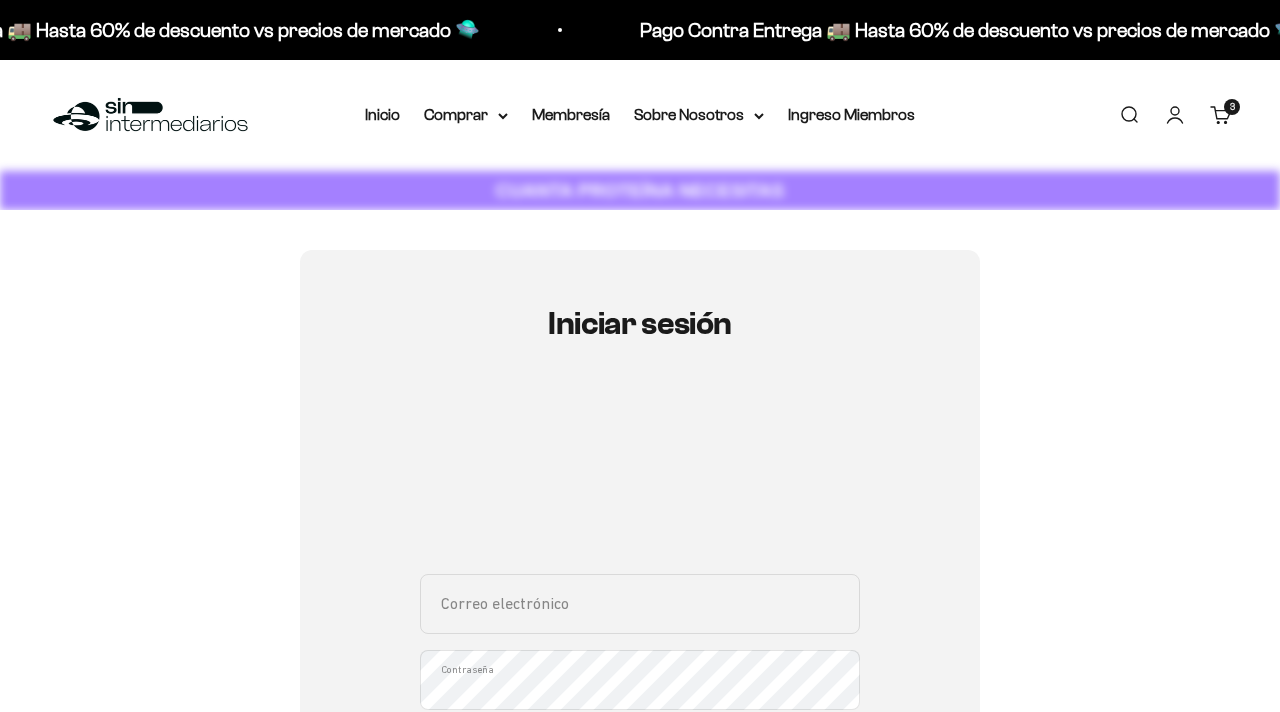 click on "3 artículos
3" at bounding box center (1232, 107) 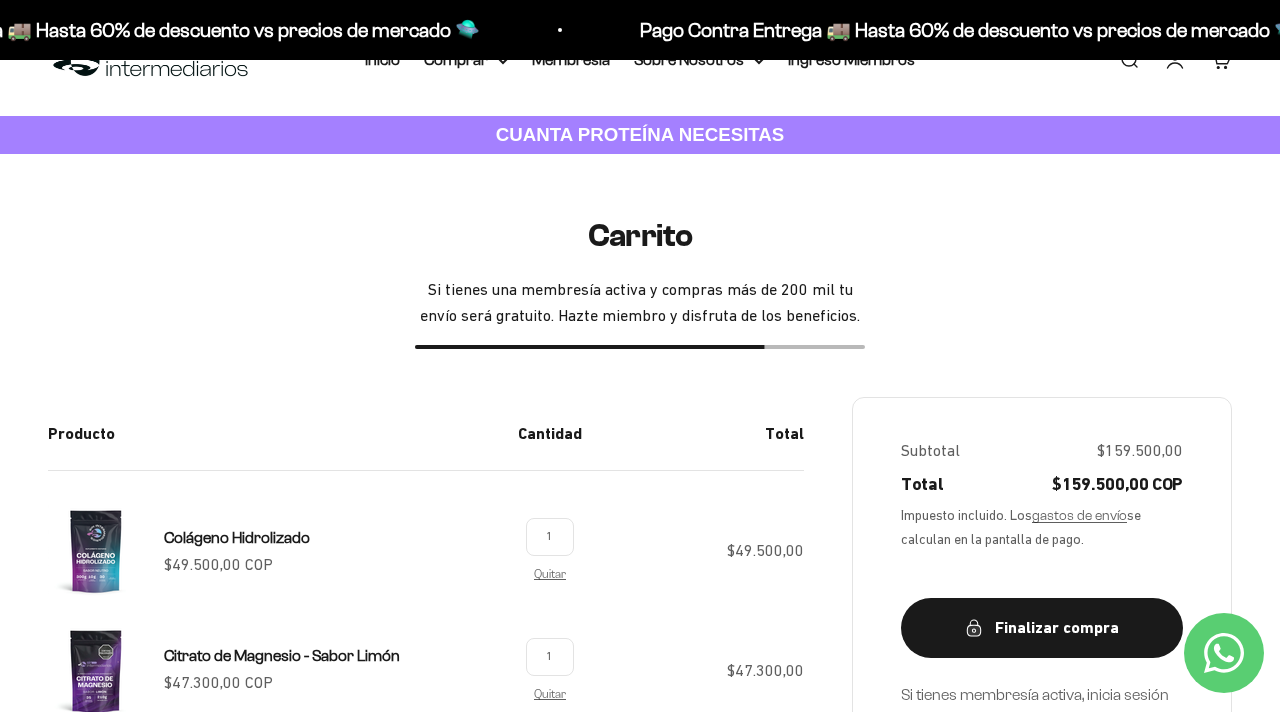 scroll, scrollTop: 0, scrollLeft: 0, axis: both 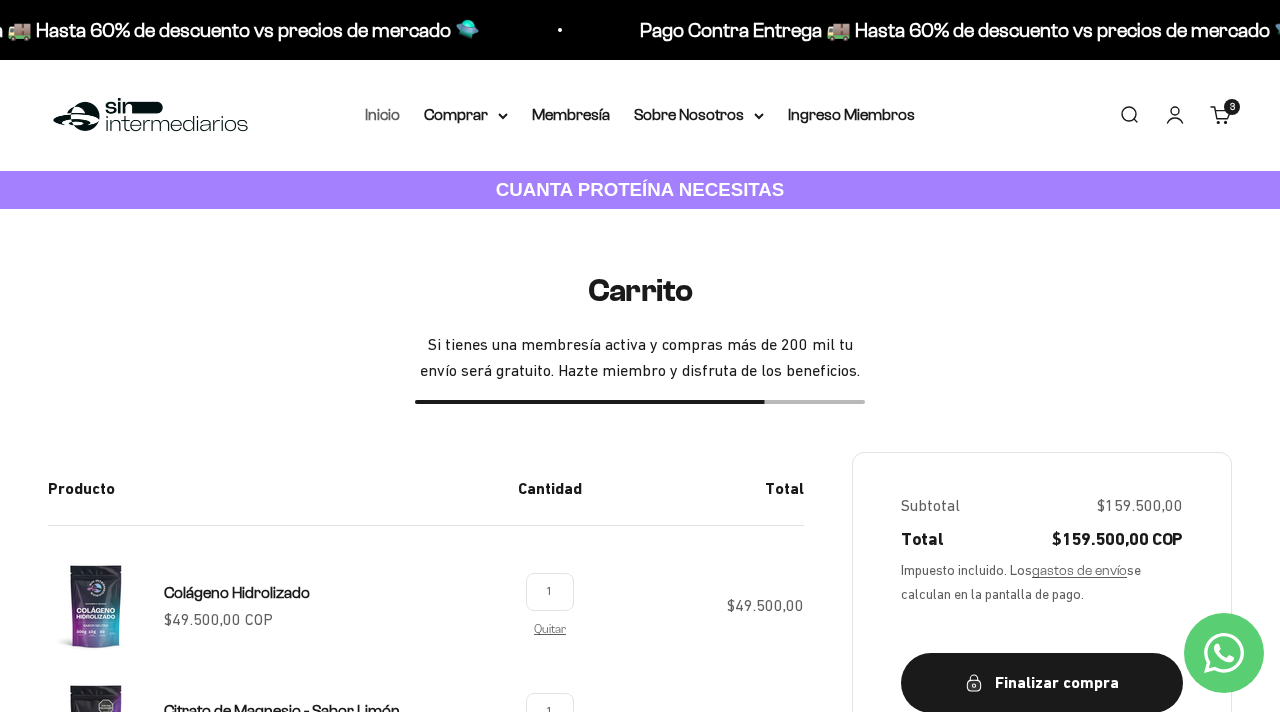 click on "Inicio" at bounding box center [382, 114] 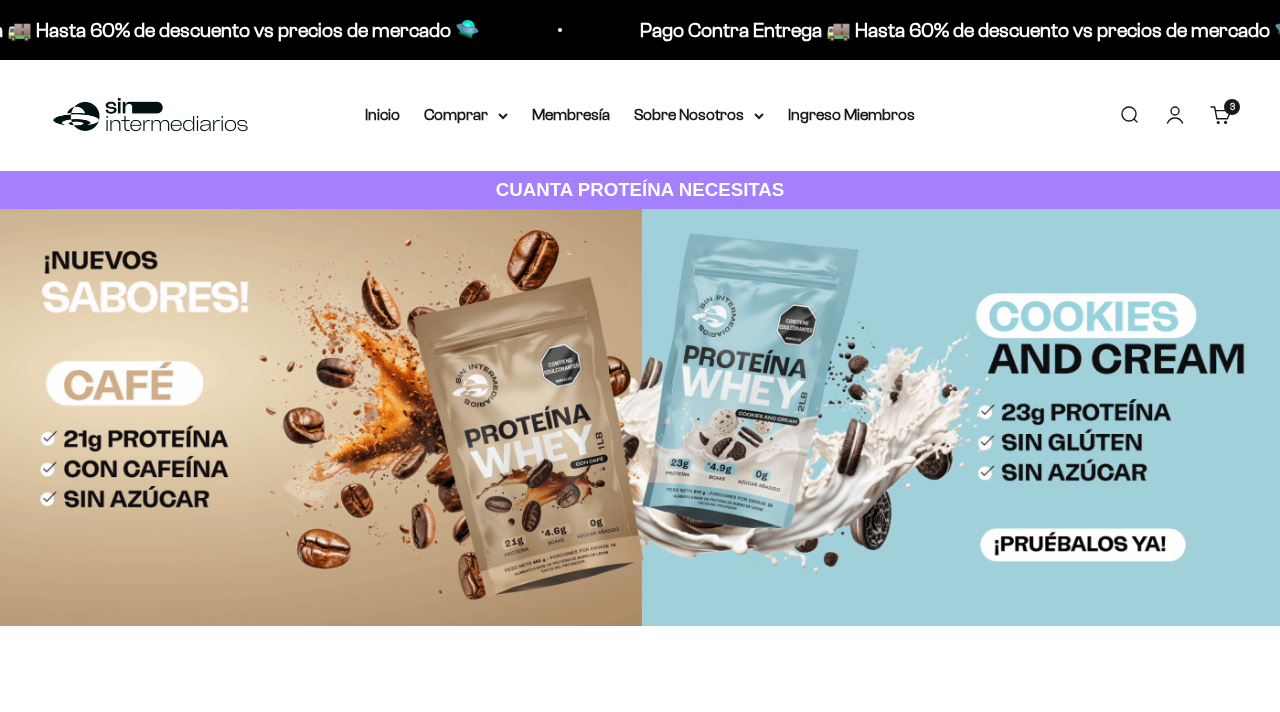 scroll, scrollTop: 0, scrollLeft: 0, axis: both 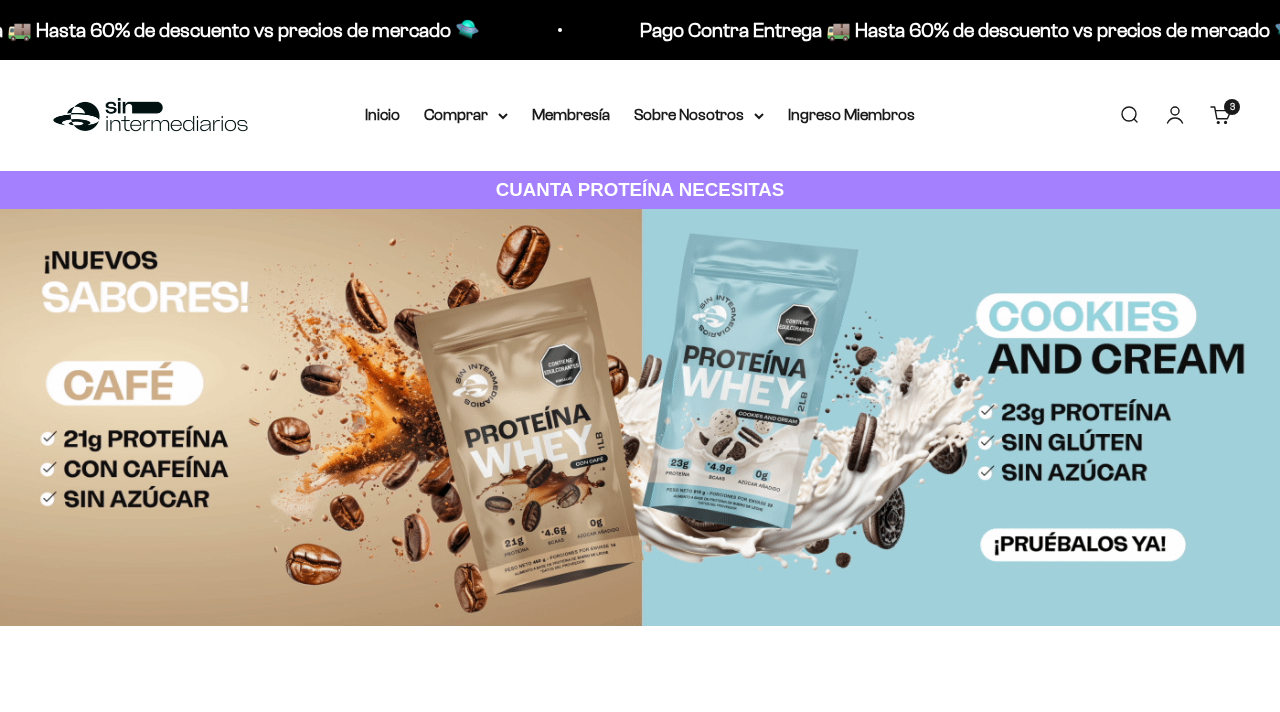 click on "Iniciar sesión" at bounding box center (1175, 115) 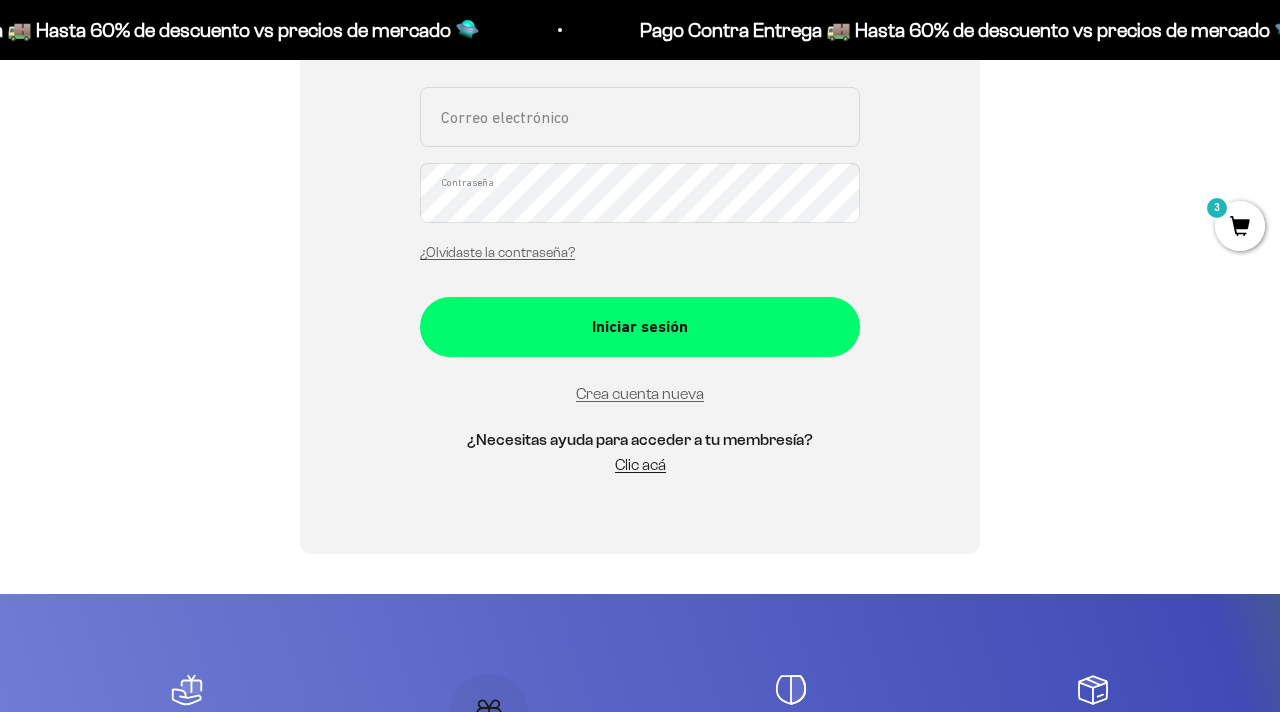 scroll, scrollTop: 409, scrollLeft: 0, axis: vertical 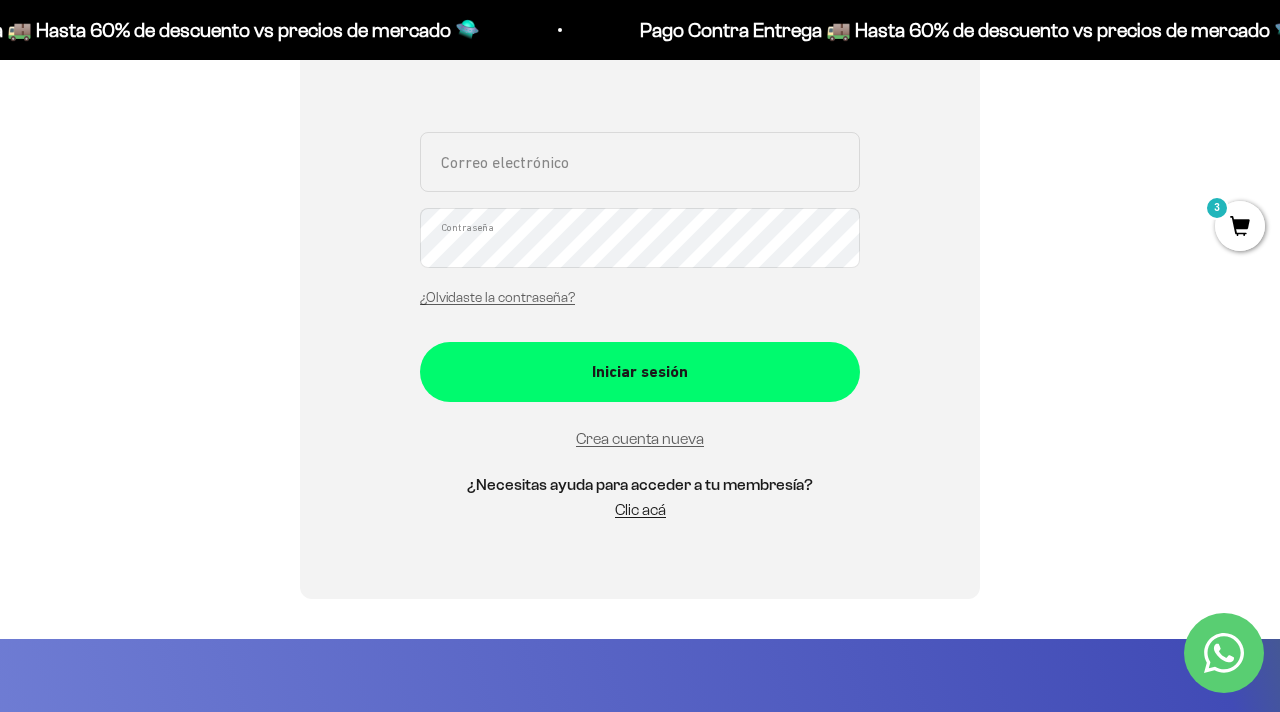type on "[EMAIL]" 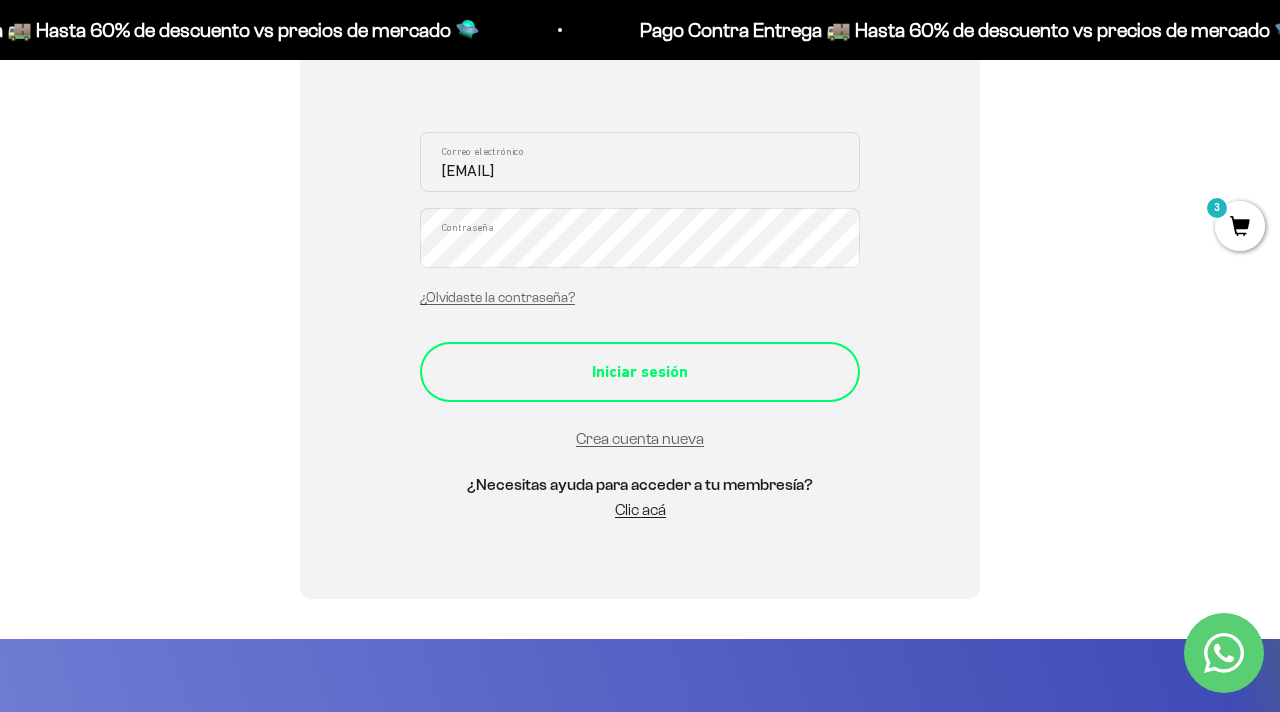 click on "Iniciar sesión" at bounding box center (640, 372) 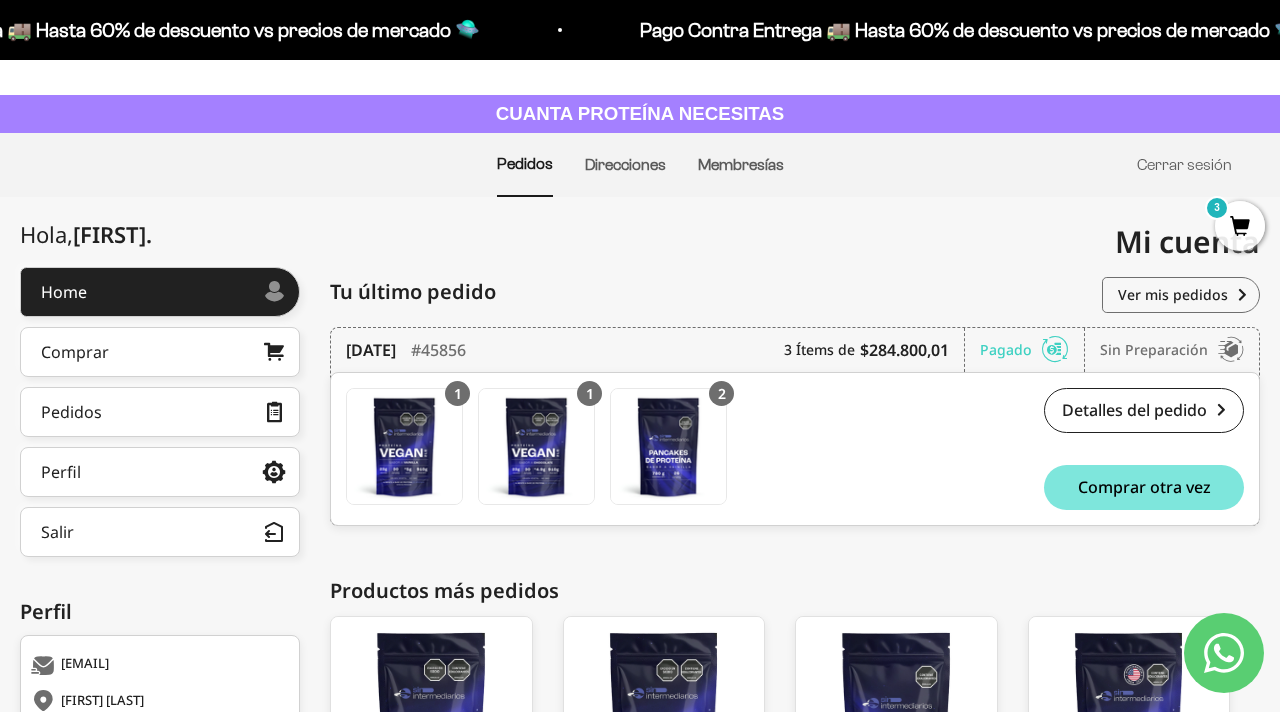 scroll, scrollTop: 62, scrollLeft: 0, axis: vertical 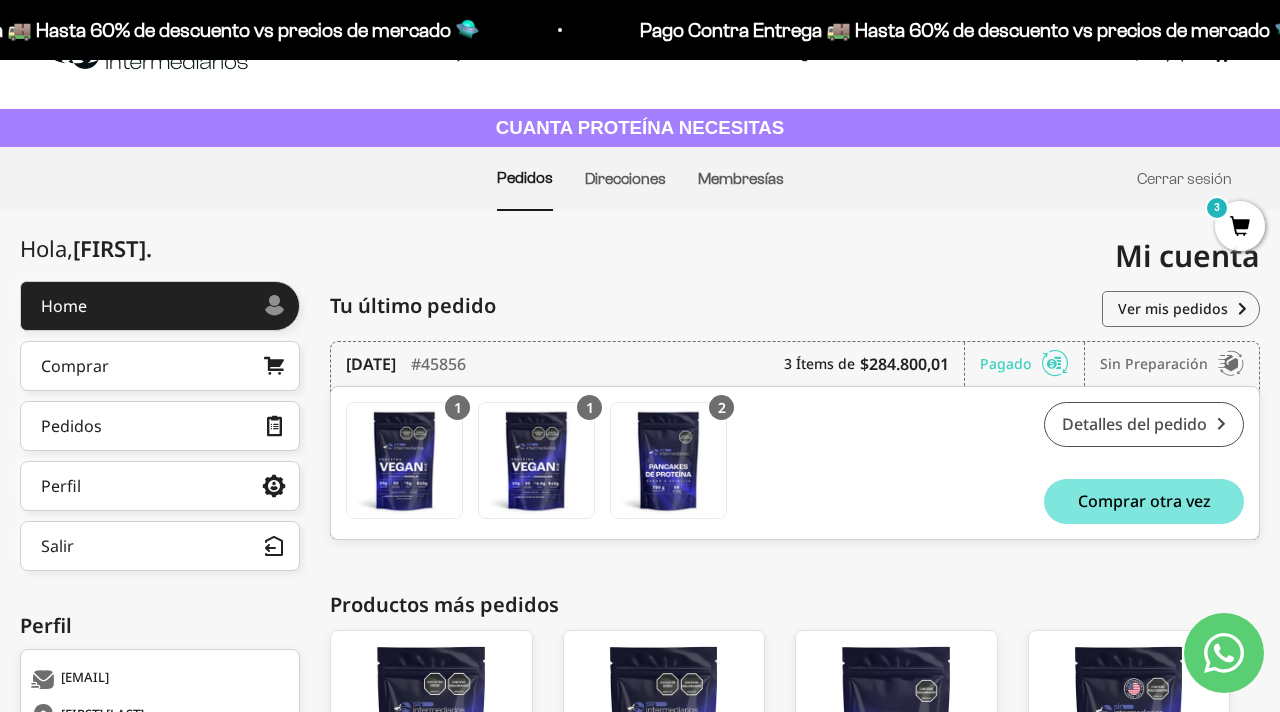 click on "Detalles del pedido" at bounding box center [1144, 424] 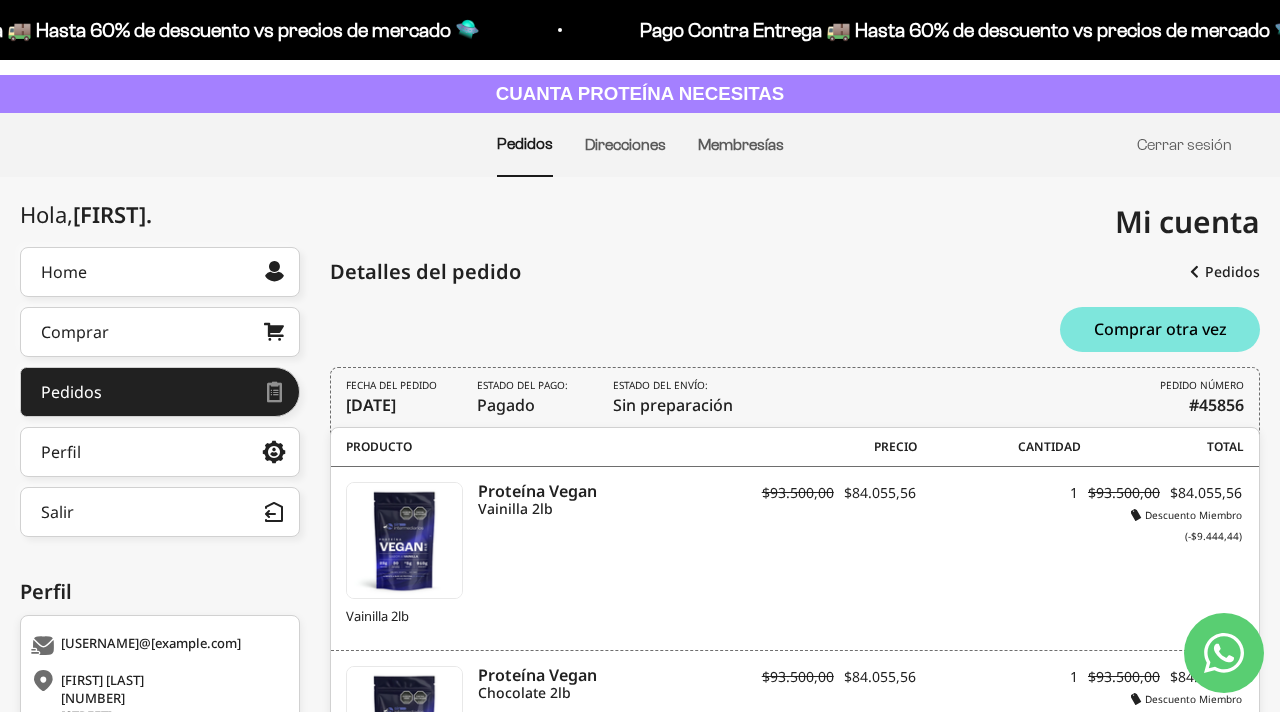 scroll, scrollTop: 94, scrollLeft: 0, axis: vertical 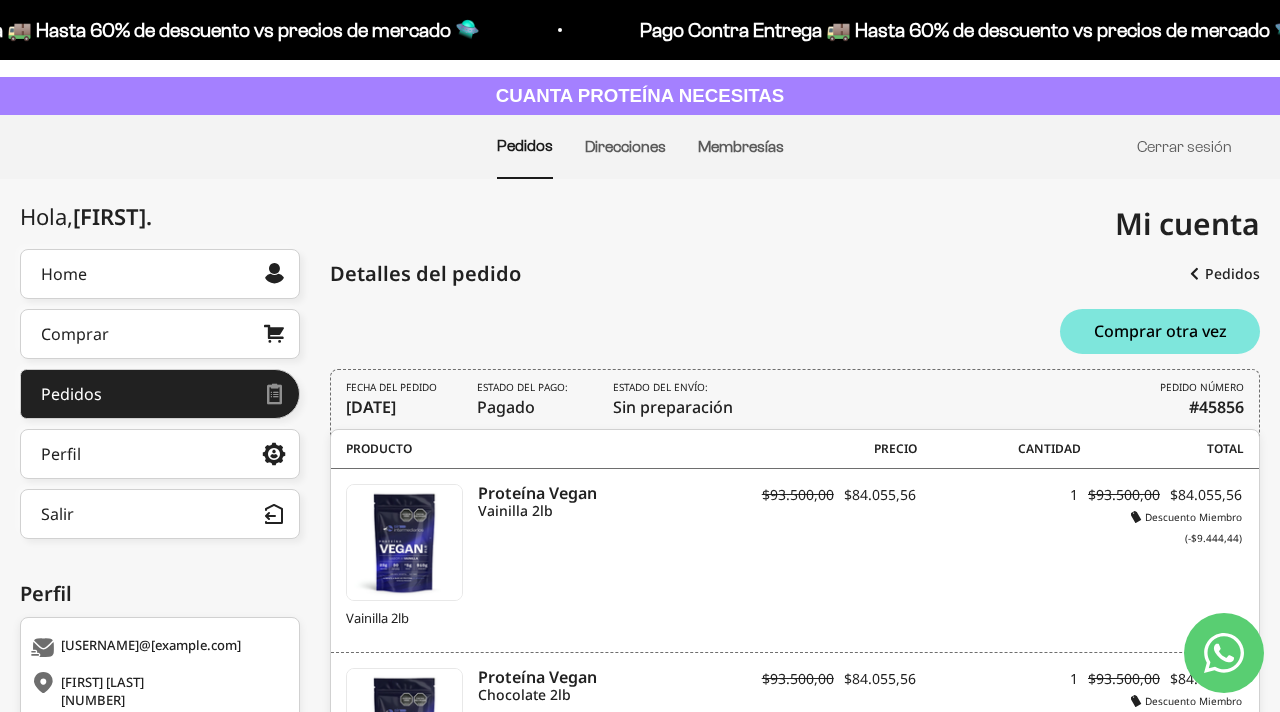 click 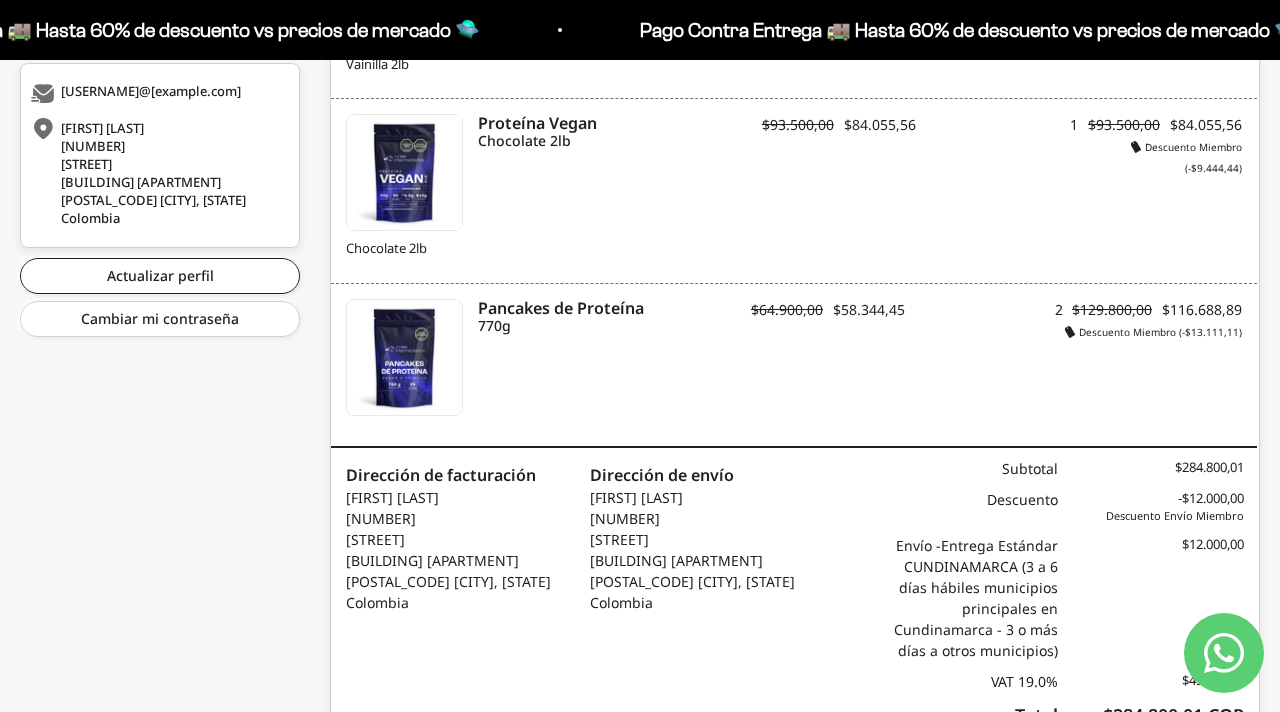 scroll, scrollTop: 756, scrollLeft: 0, axis: vertical 